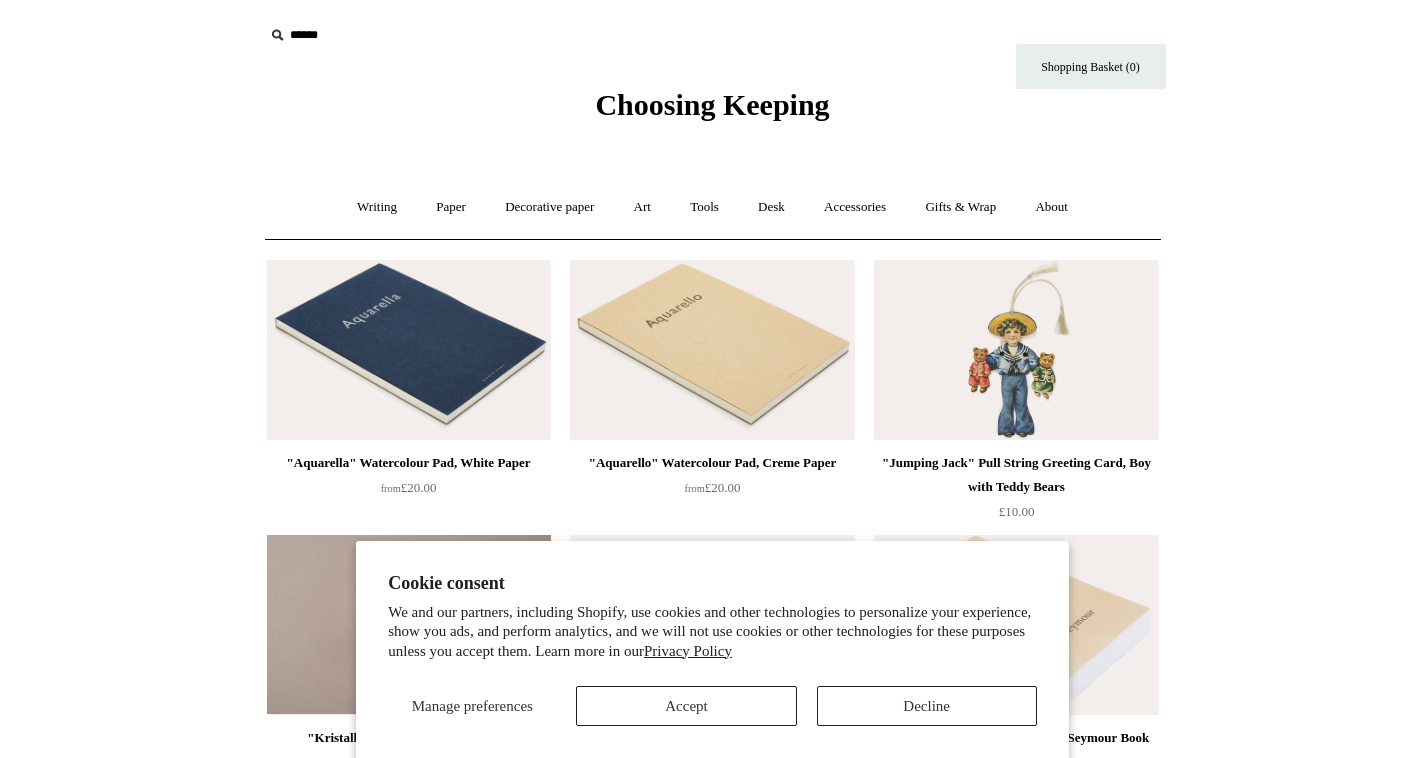 scroll, scrollTop: 0, scrollLeft: 0, axis: both 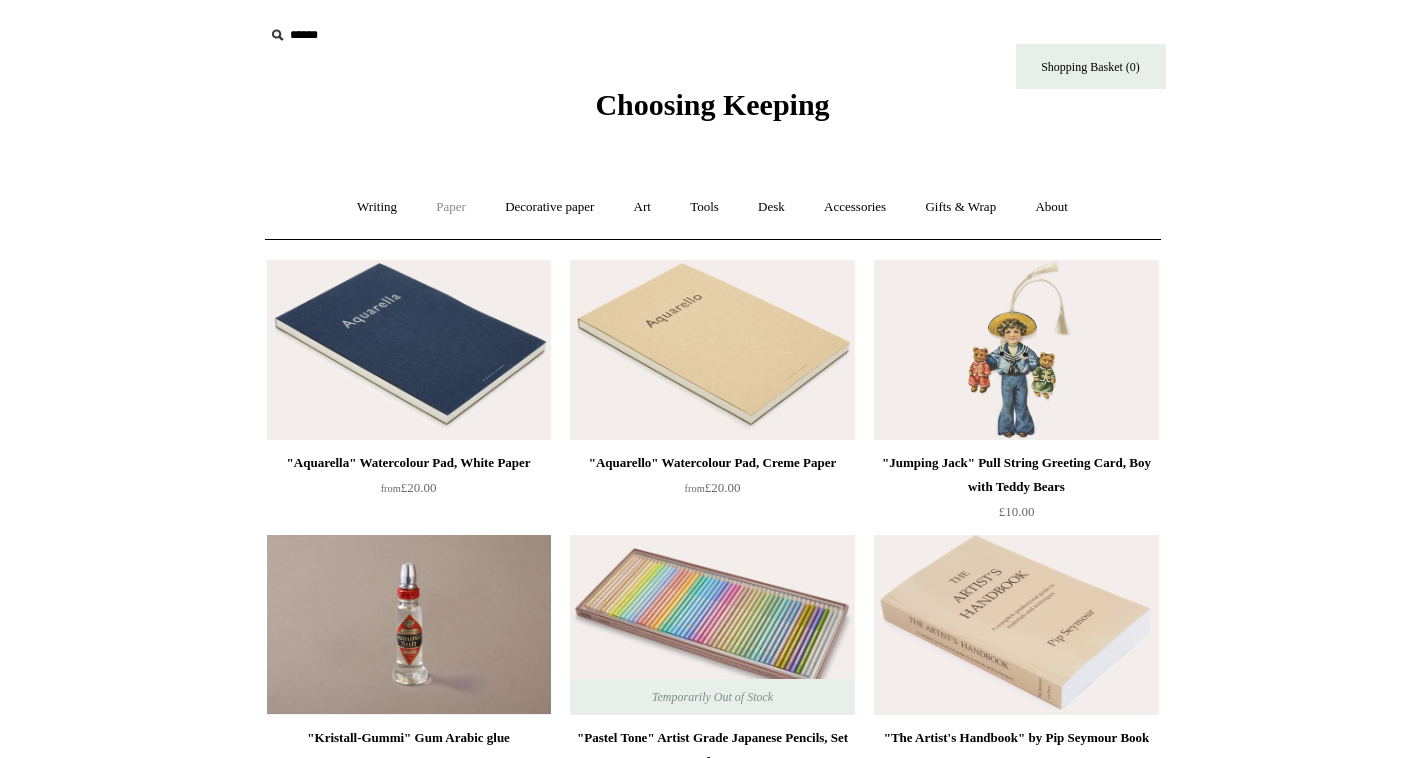 click on "Paper +" at bounding box center [451, 207] 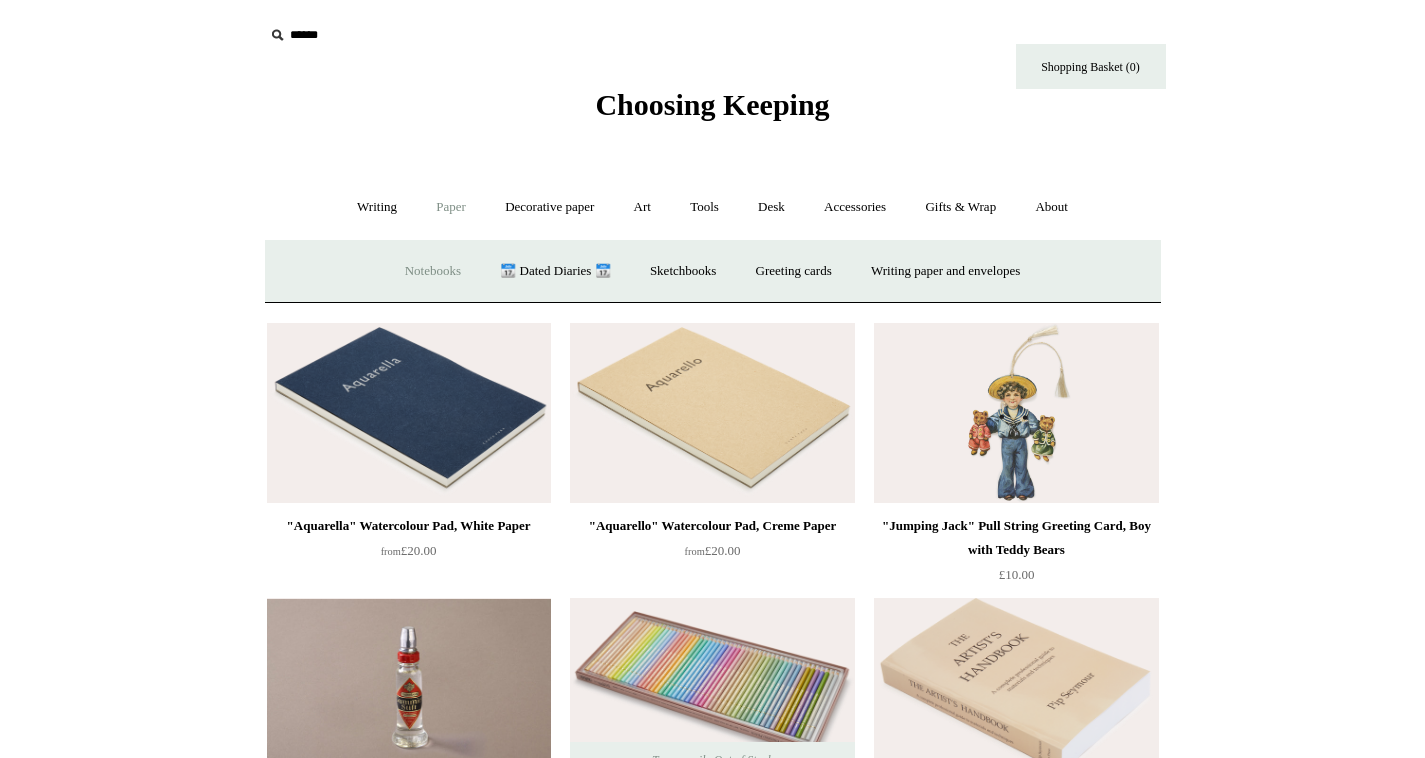 click on "Notebooks +" at bounding box center [433, 271] 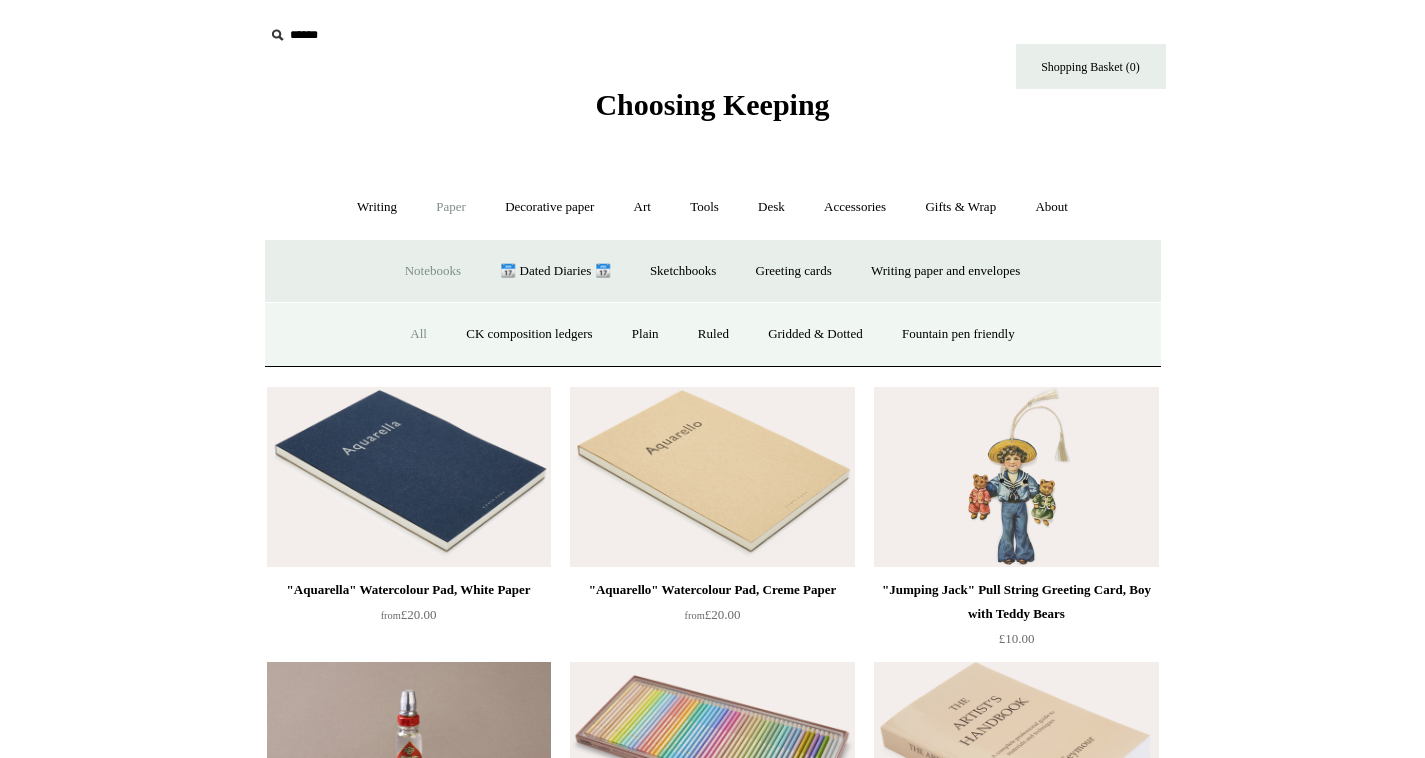 click on "All" at bounding box center [418, 334] 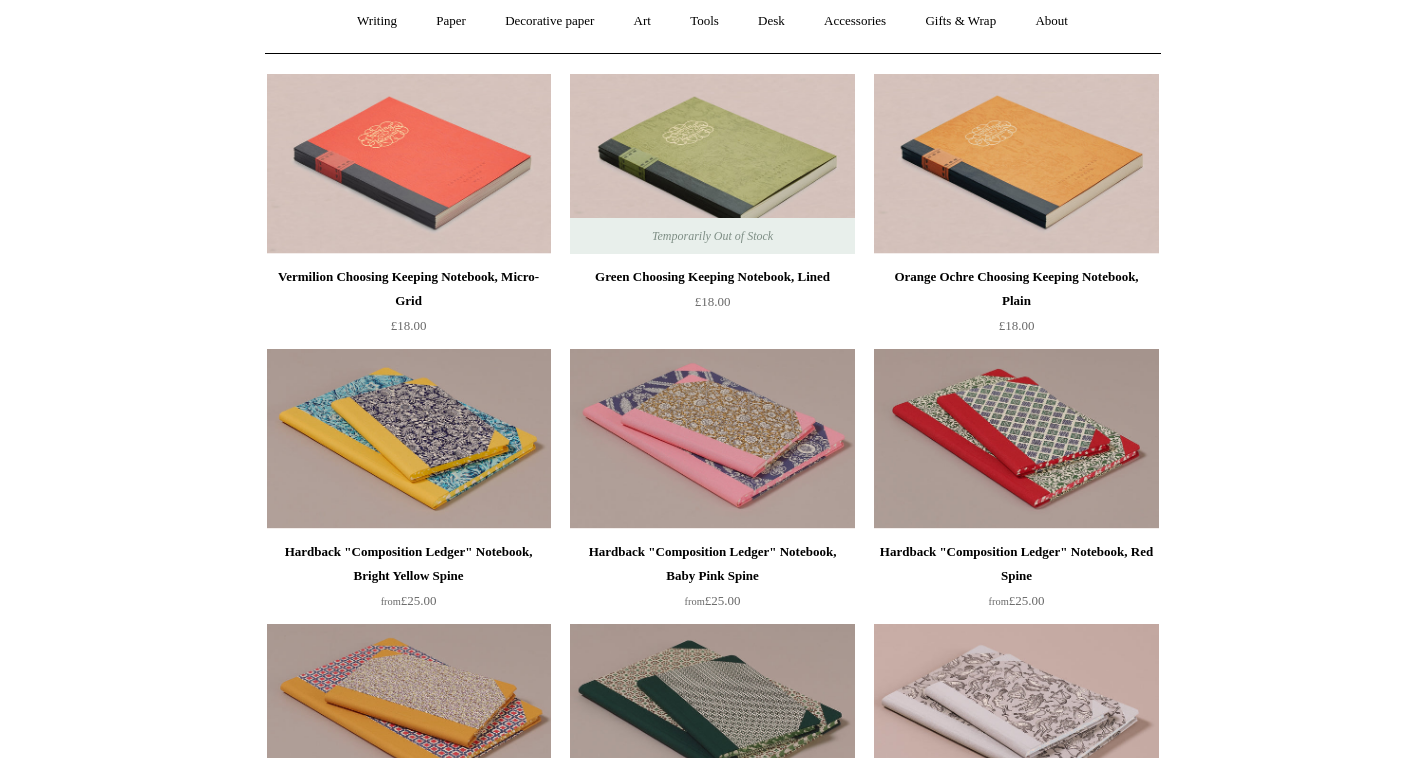 scroll, scrollTop: 190, scrollLeft: 0, axis: vertical 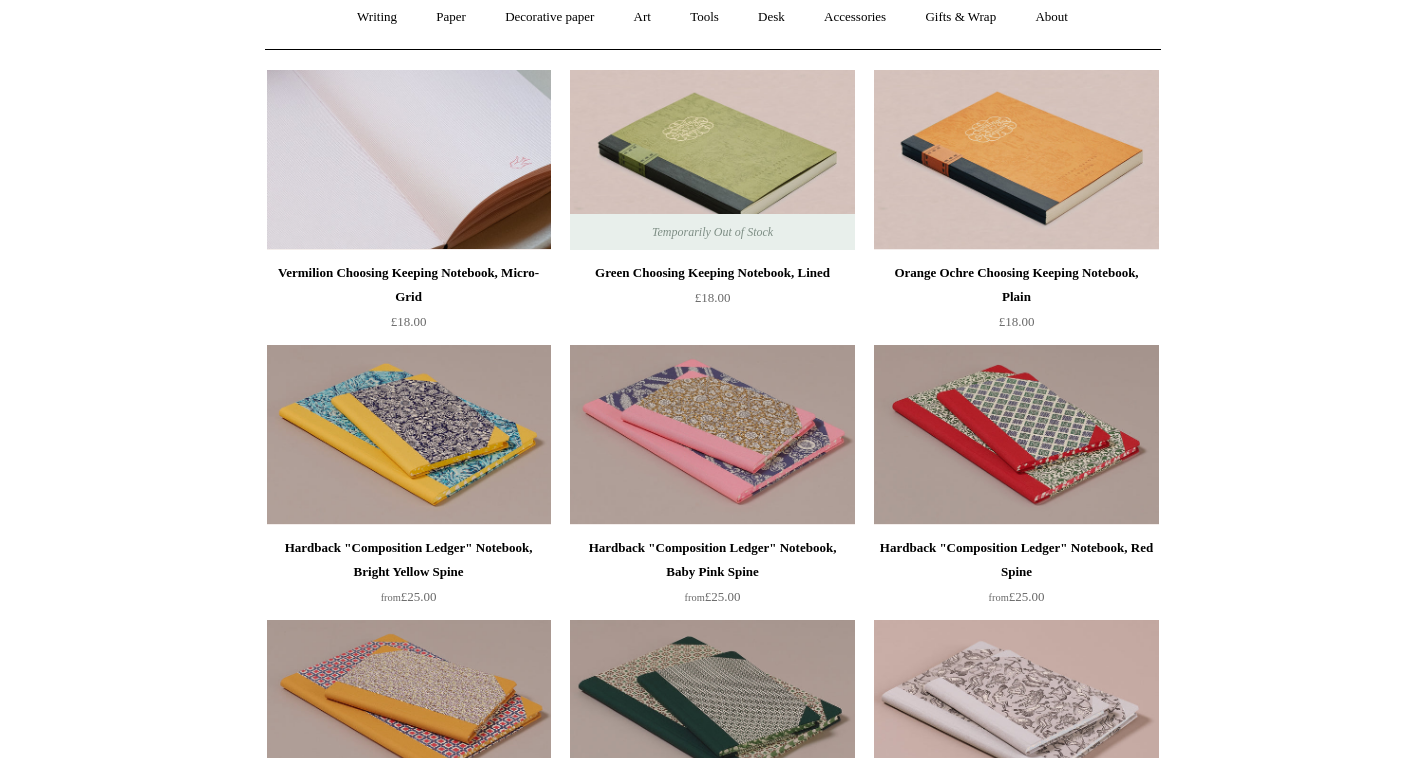 click at bounding box center (409, 160) 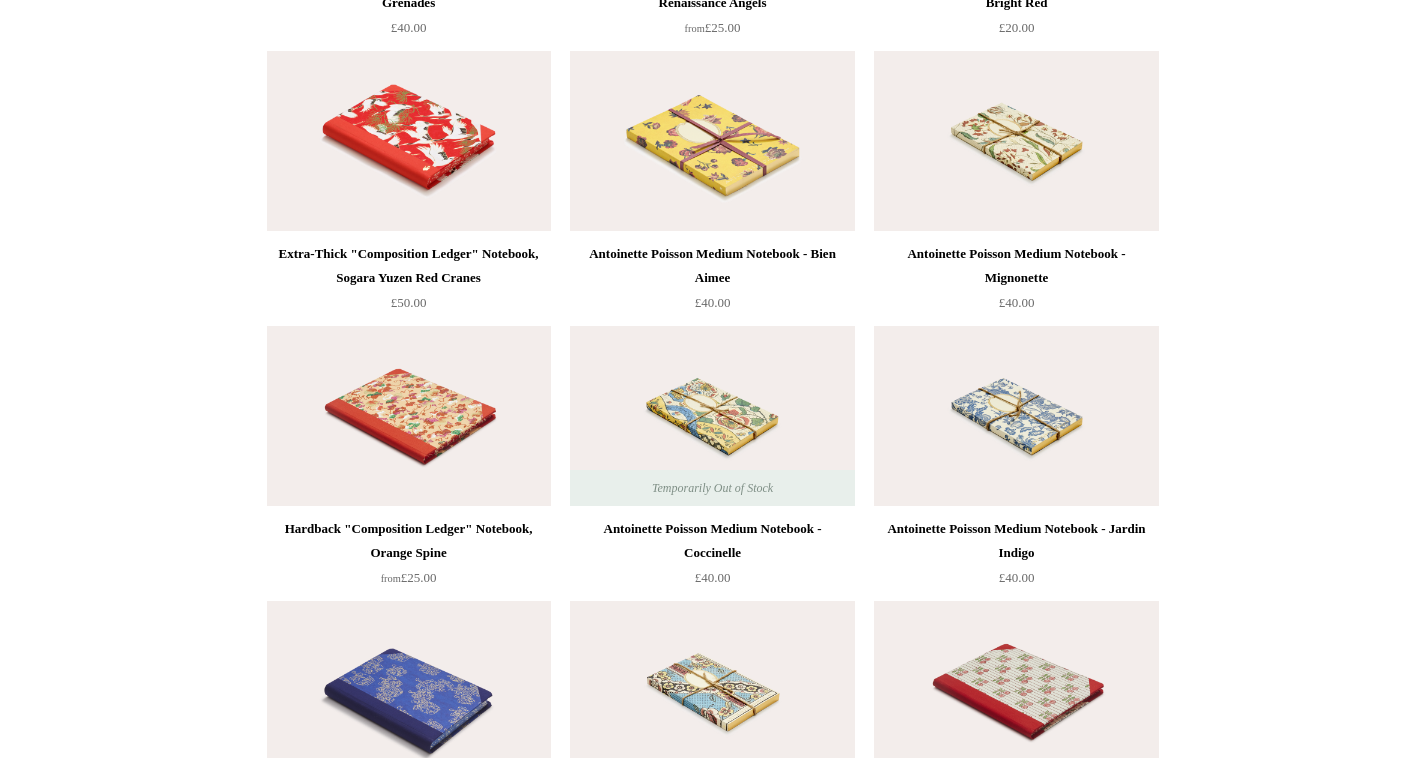 scroll, scrollTop: 10378, scrollLeft: 0, axis: vertical 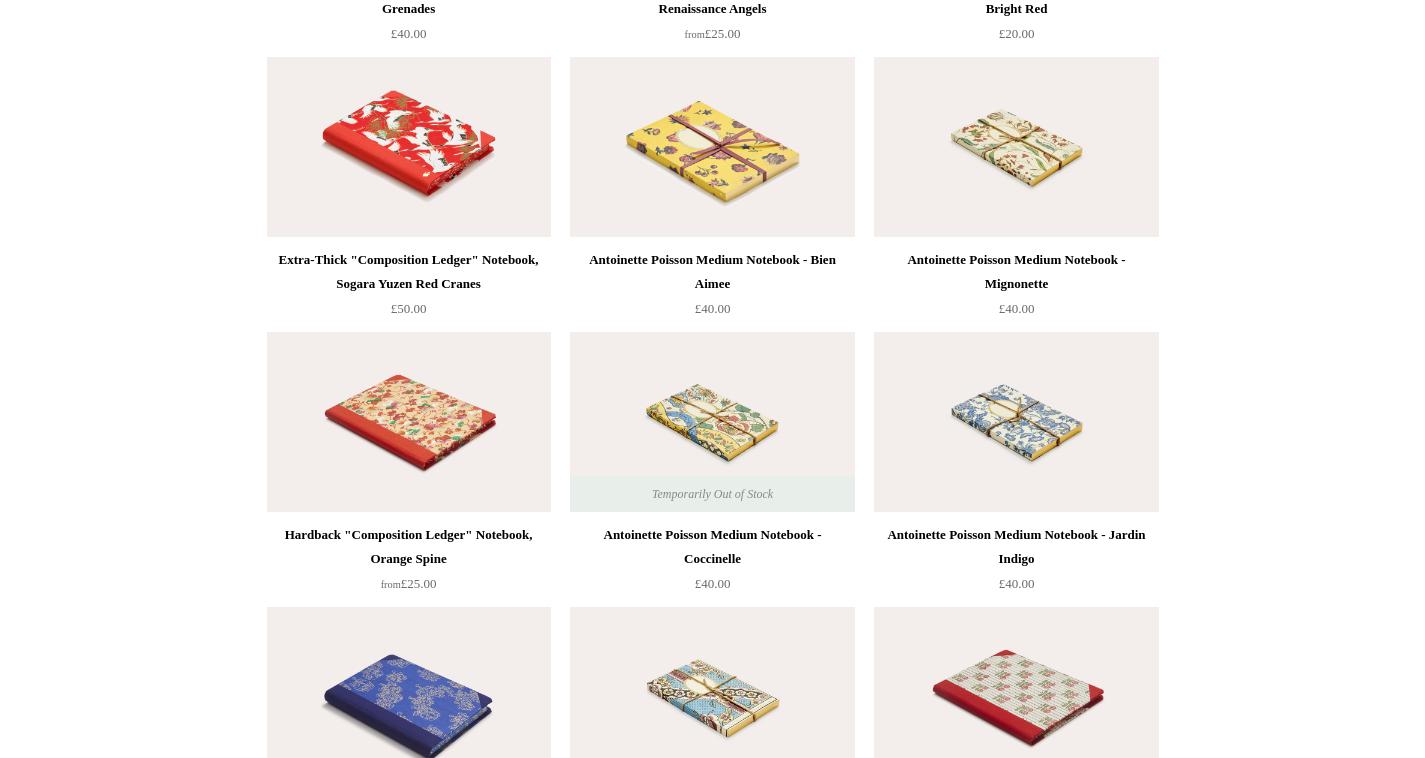 click at bounding box center (1016, 422) 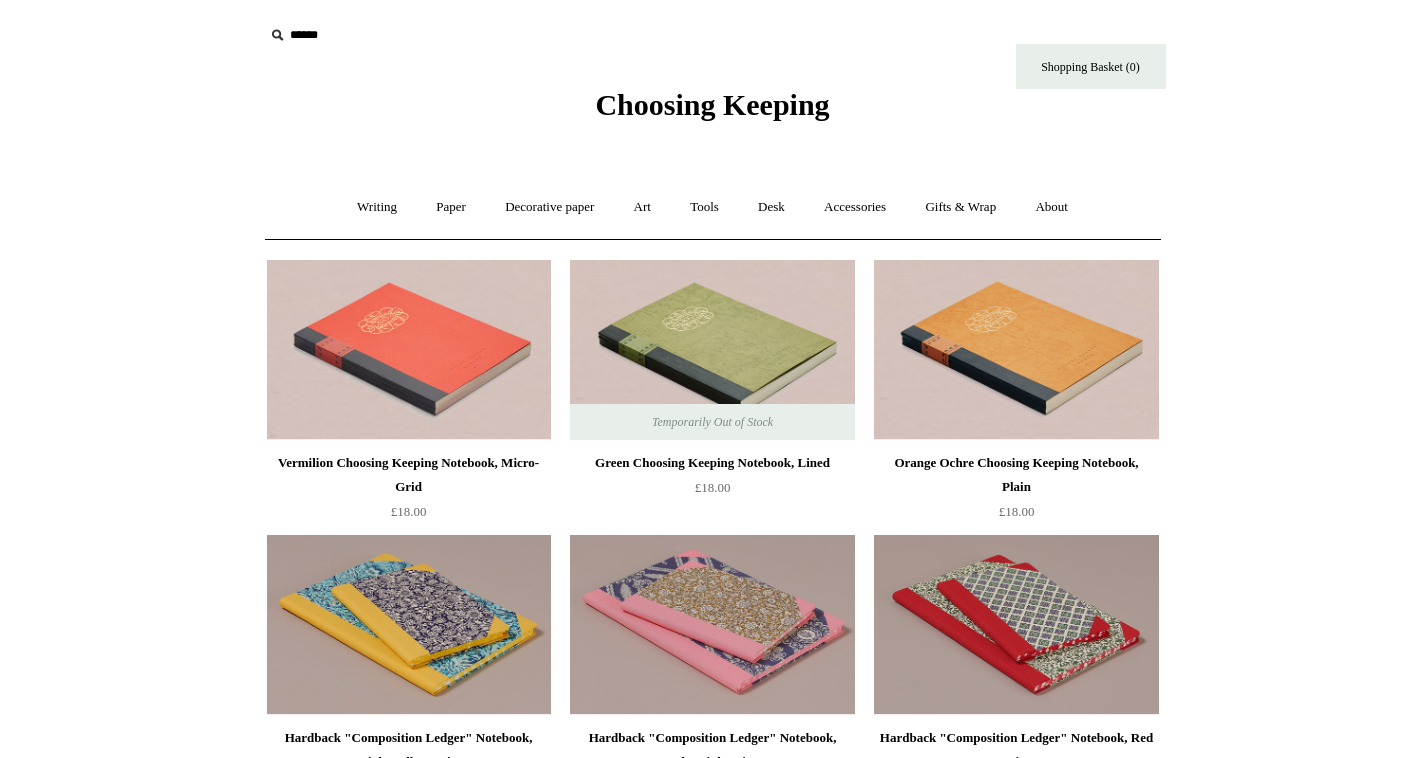 scroll, scrollTop: 0, scrollLeft: 0, axis: both 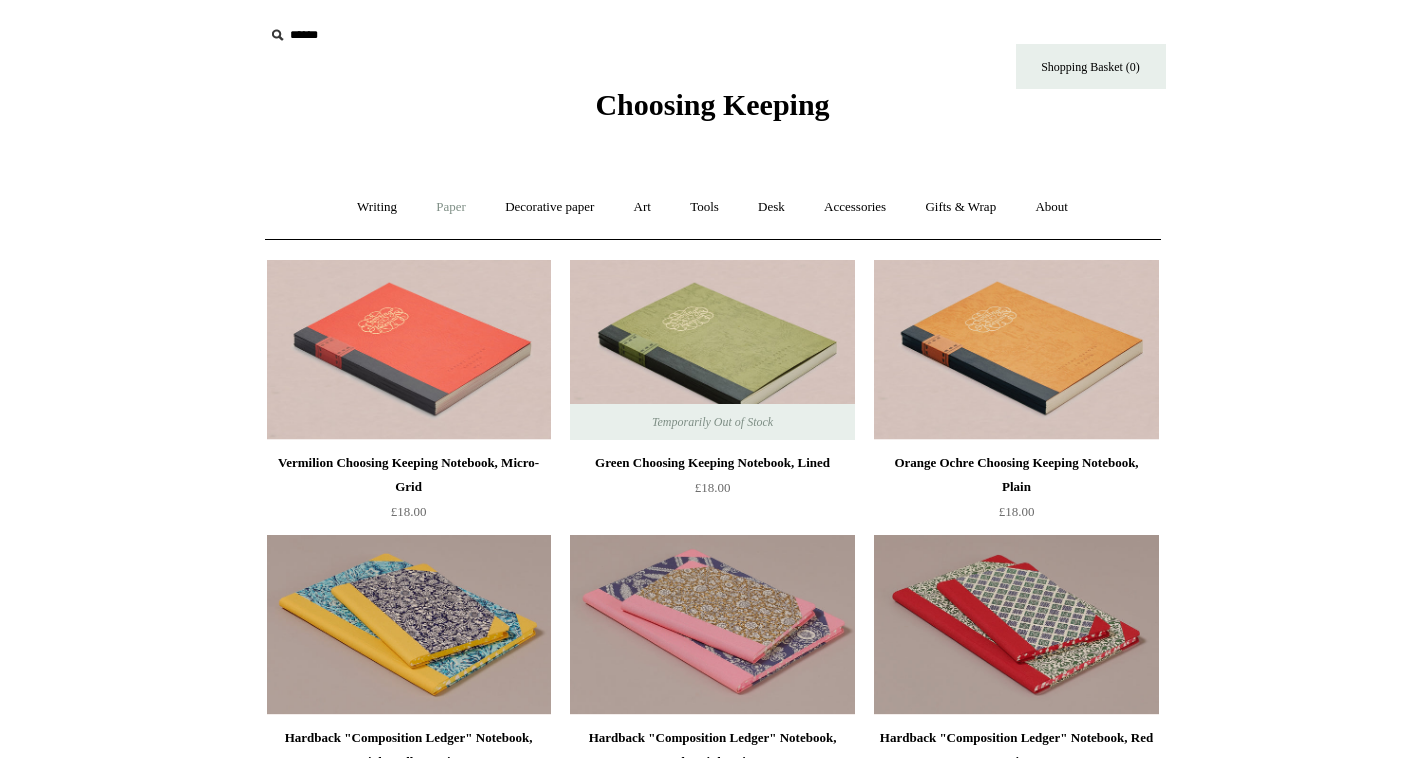 click on "Paper +" at bounding box center [451, 207] 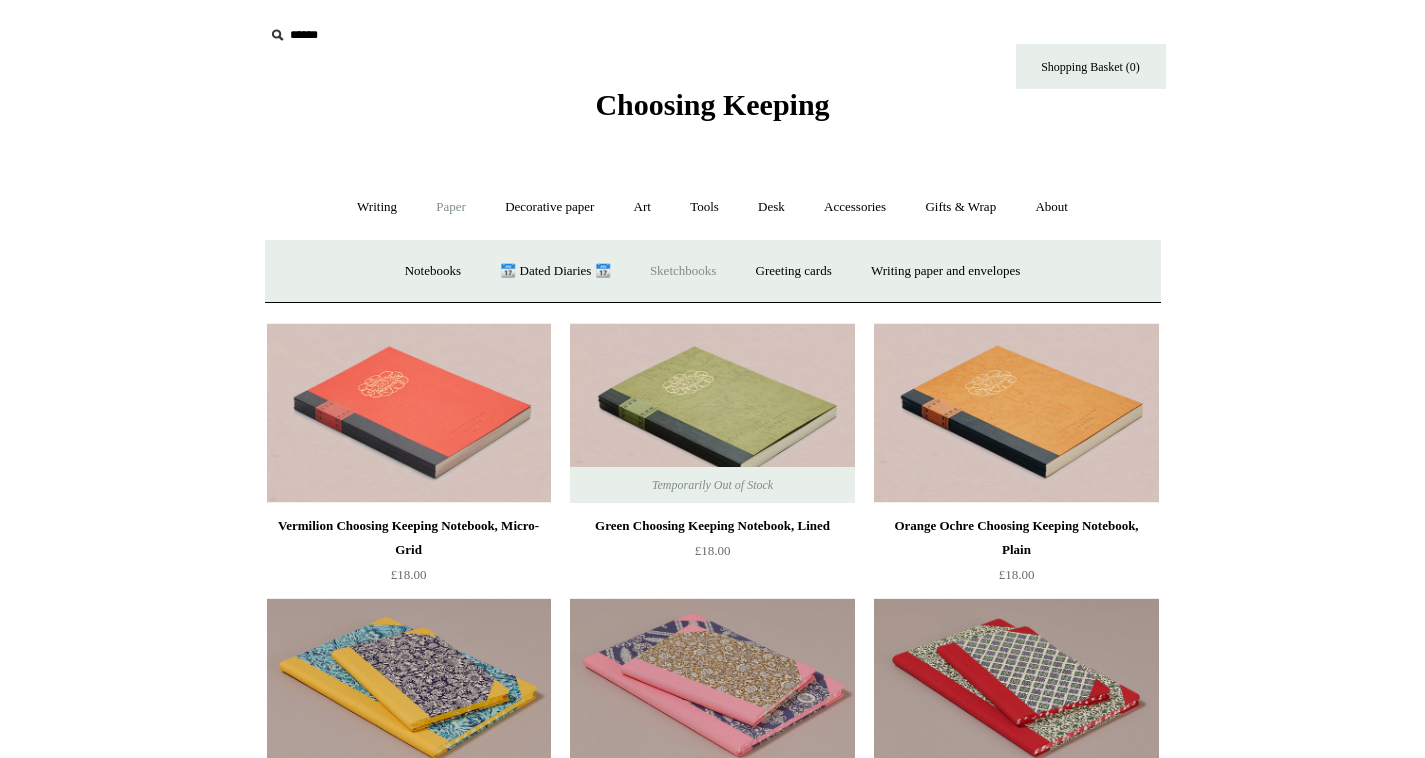 click on "Sketchbooks +" at bounding box center (683, 271) 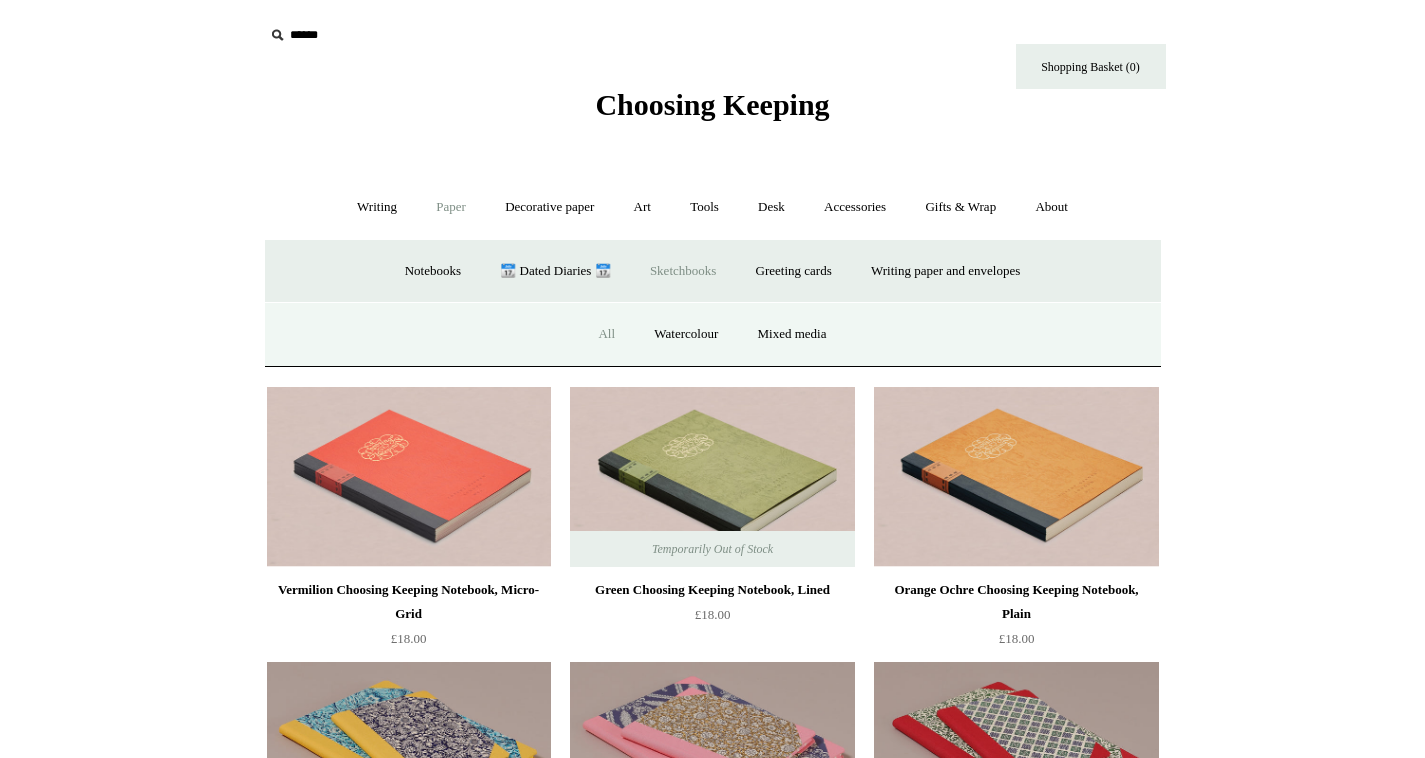 click on "All" at bounding box center [606, 334] 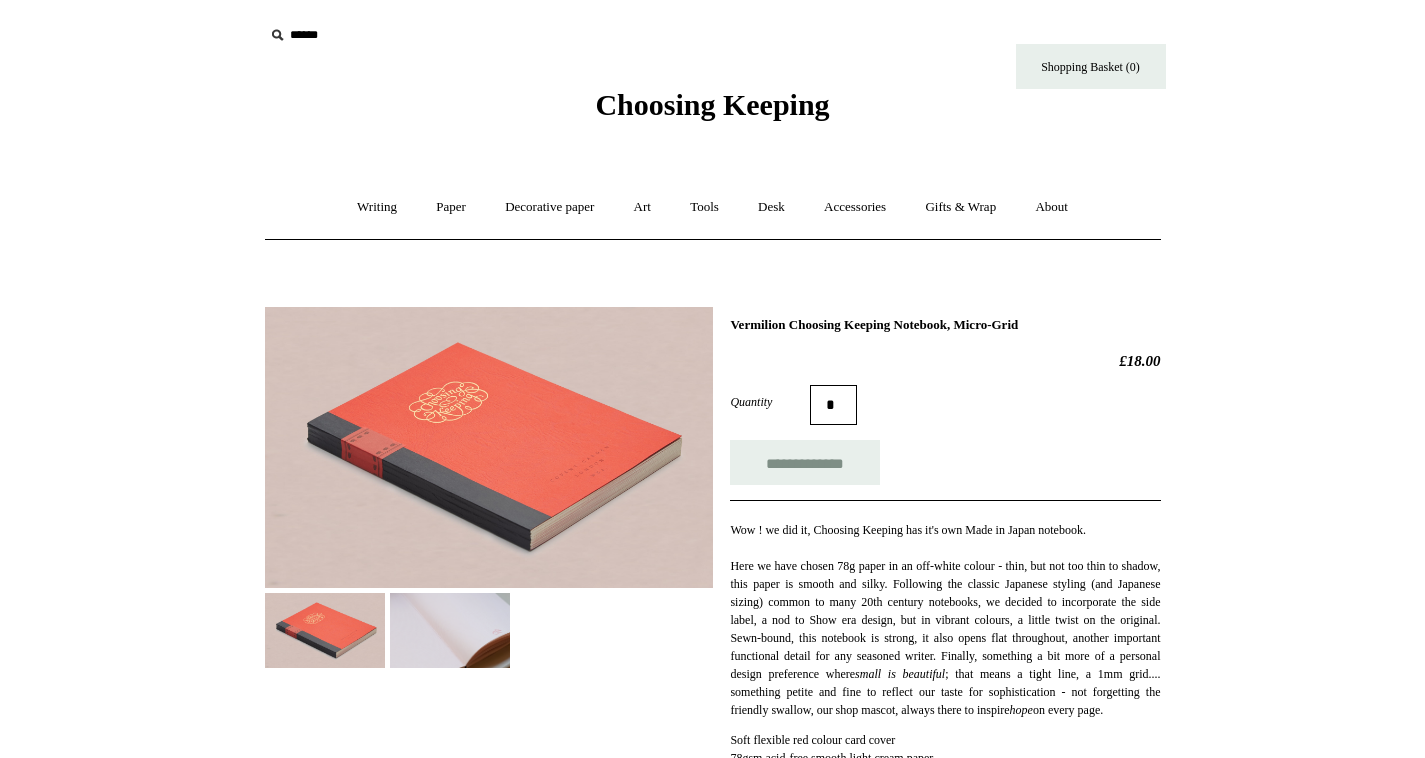 scroll, scrollTop: 0, scrollLeft: 0, axis: both 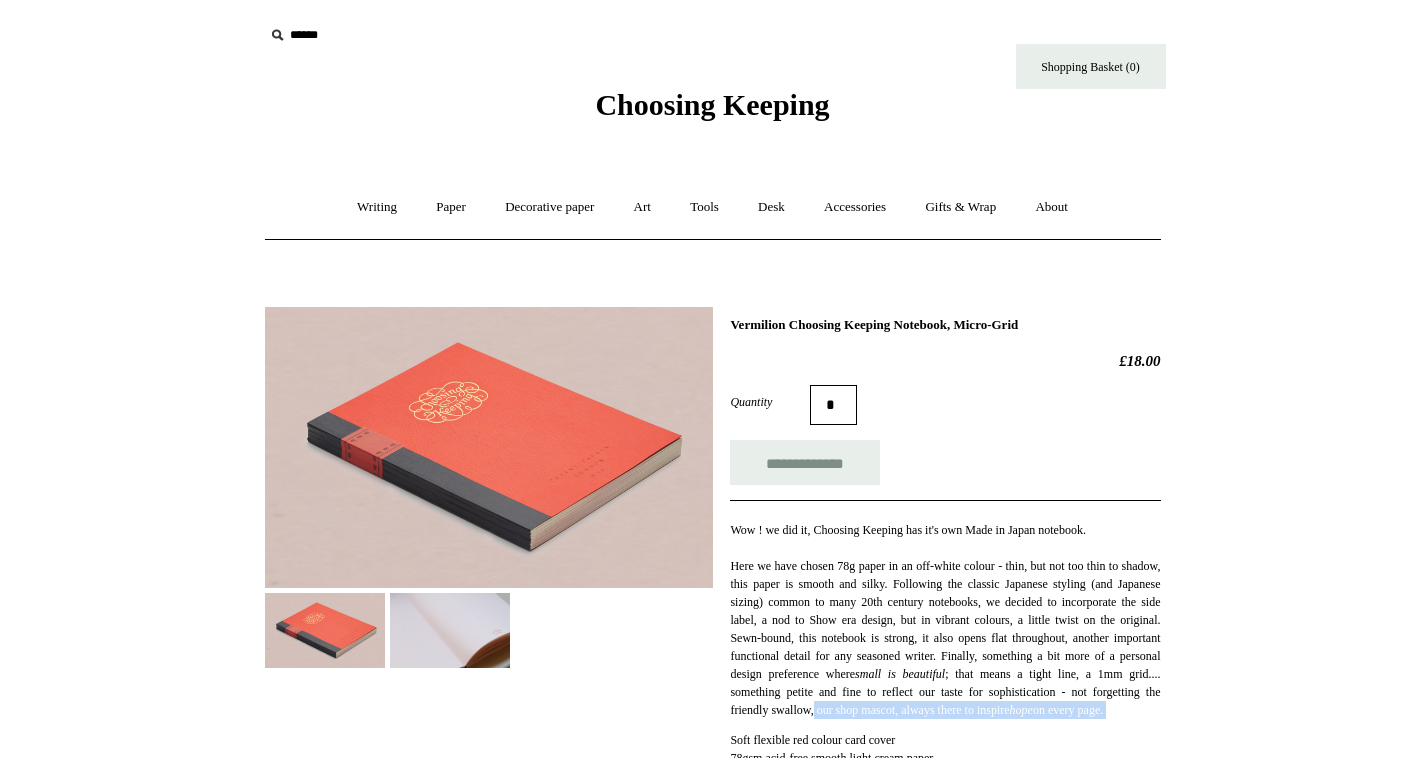 drag, startPoint x: 1060, startPoint y: 733, endPoint x: 1057, endPoint y: 715, distance: 18.248287 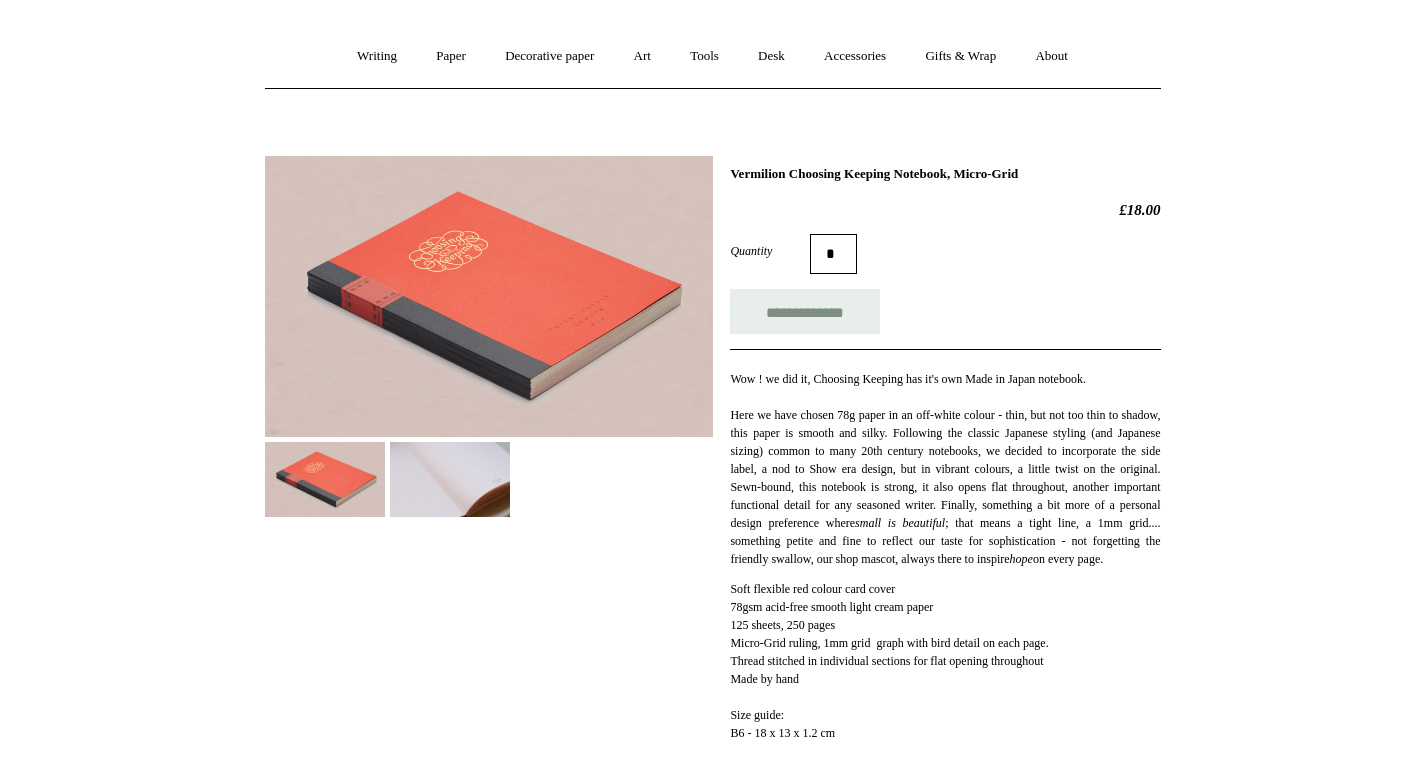 scroll, scrollTop: 154, scrollLeft: 0, axis: vertical 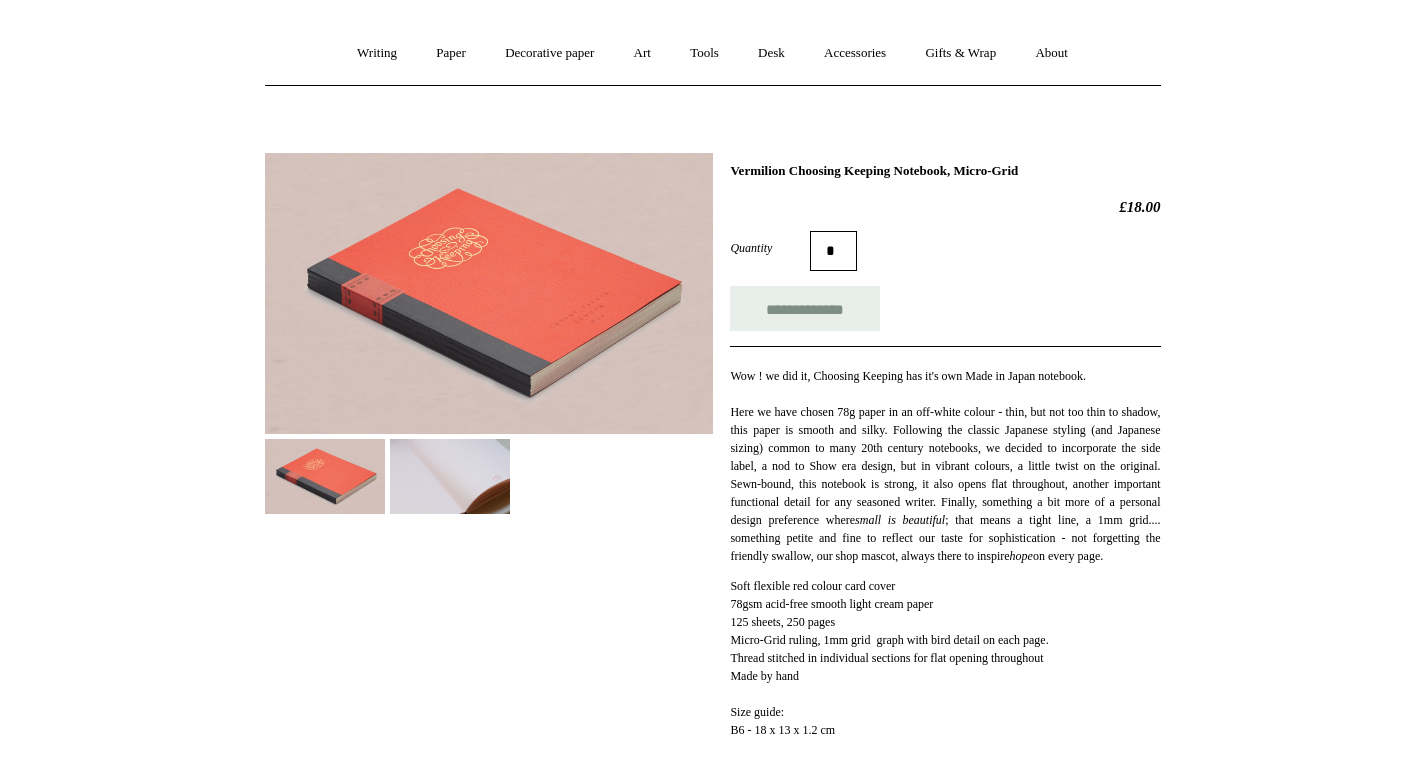 drag, startPoint x: 1057, startPoint y: 715, endPoint x: 1038, endPoint y: 705, distance: 21.470911 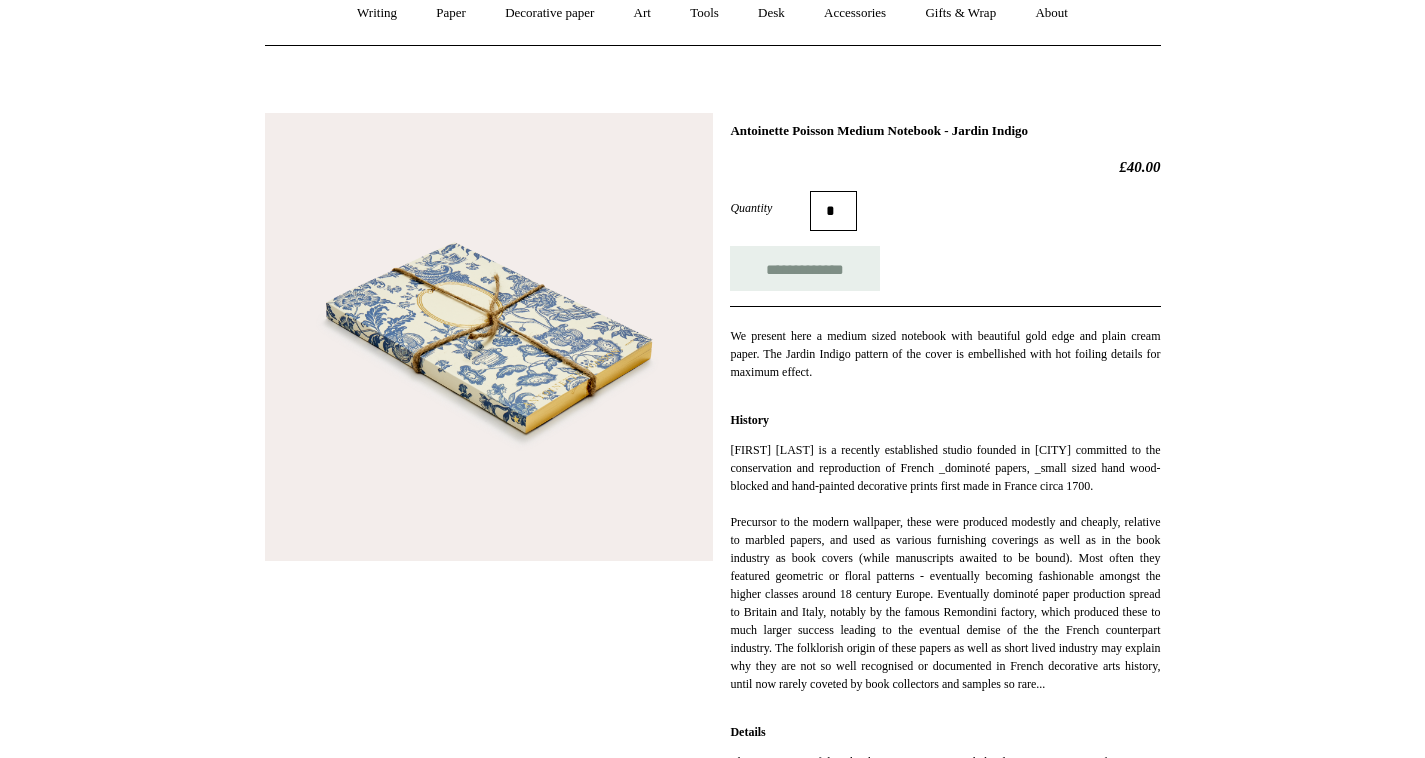 scroll, scrollTop: 195, scrollLeft: 0, axis: vertical 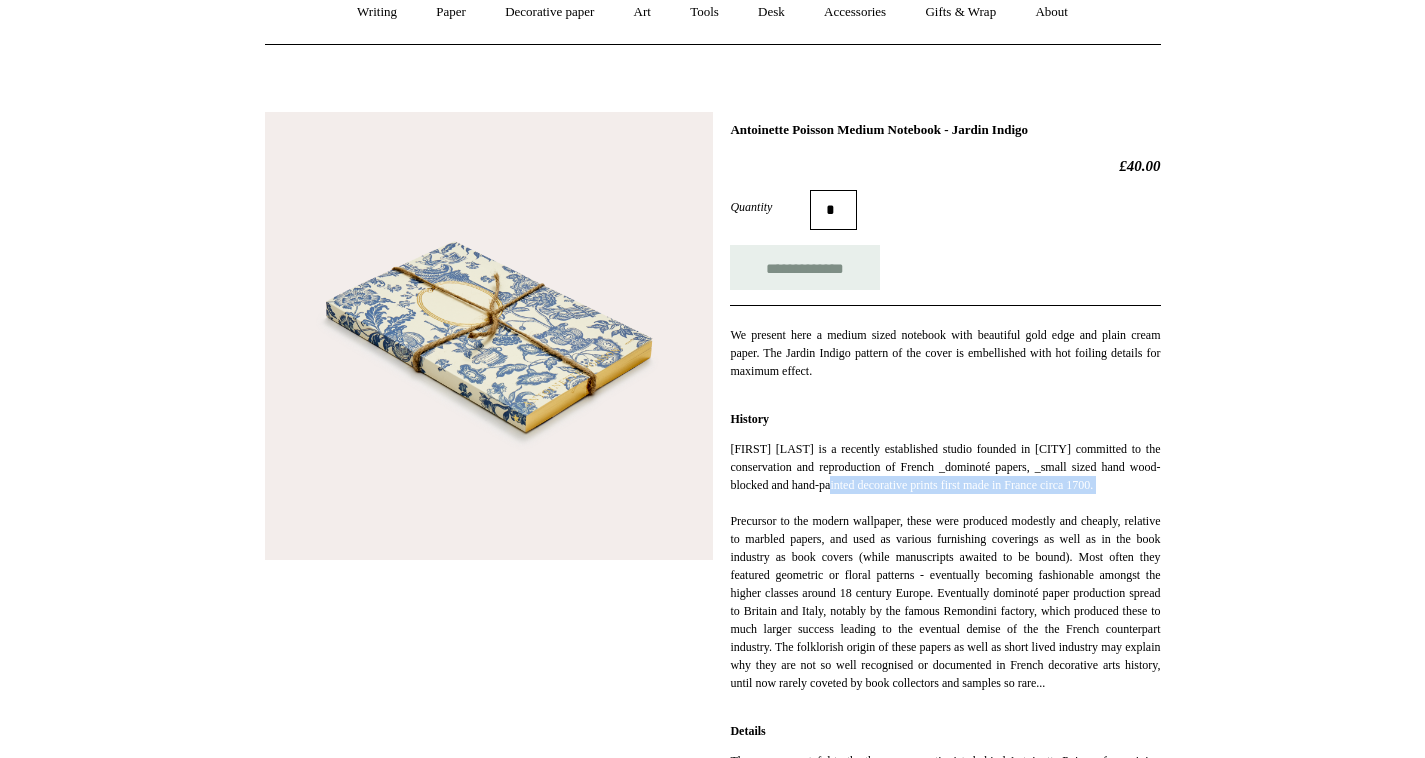 drag, startPoint x: 933, startPoint y: 478, endPoint x: 992, endPoint y: 516, distance: 70.178345 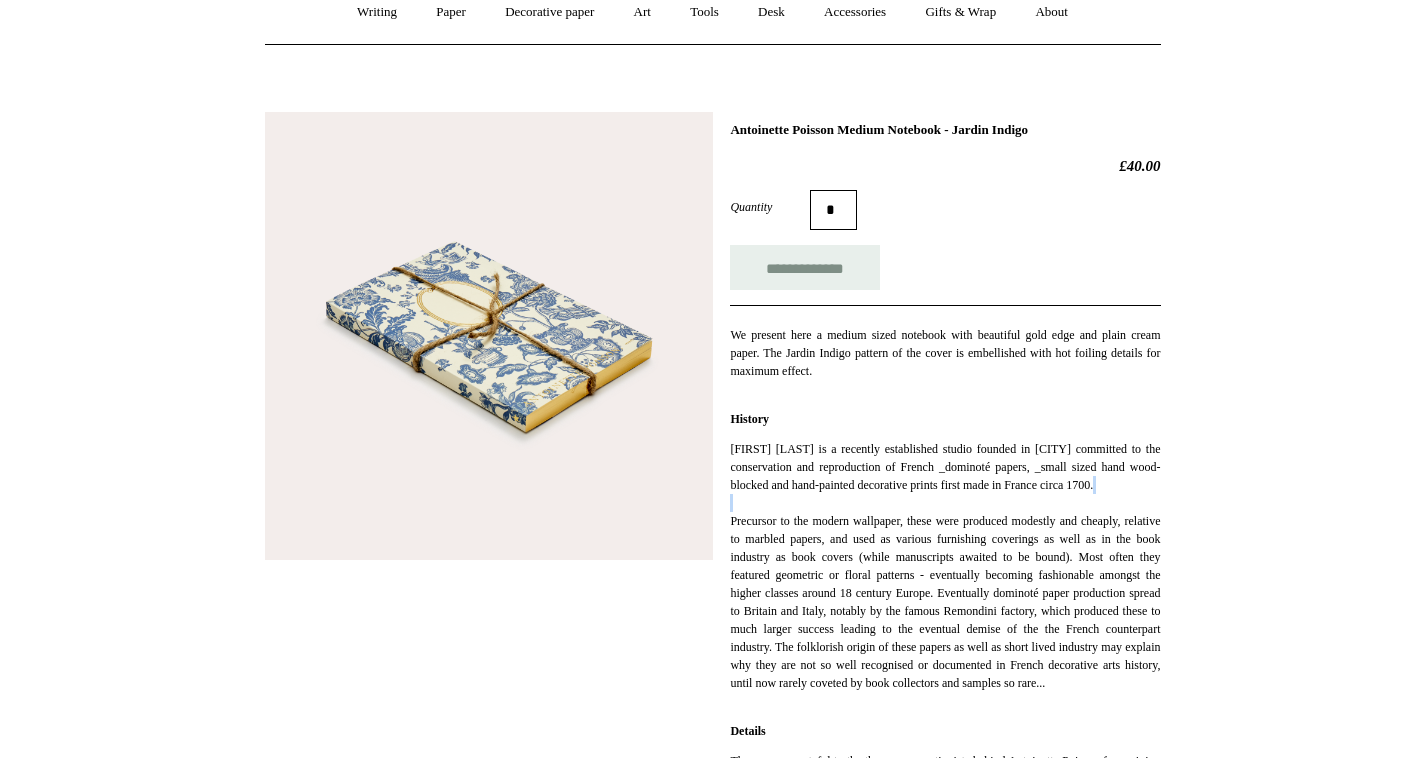 drag, startPoint x: 992, startPoint y: 516, endPoint x: 1156, endPoint y: 522, distance: 164.10973 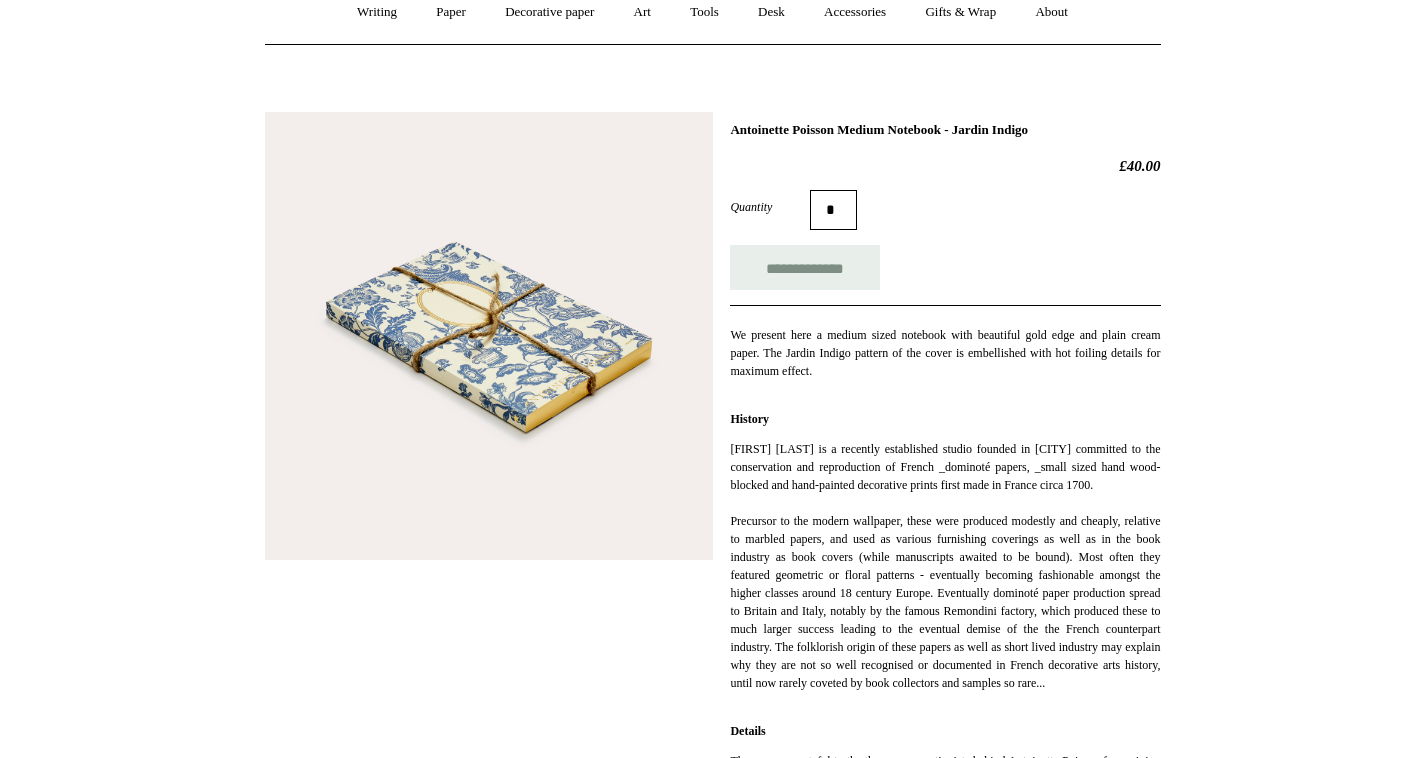 drag, startPoint x: 1048, startPoint y: 520, endPoint x: 955, endPoint y: 507, distance: 93.904205 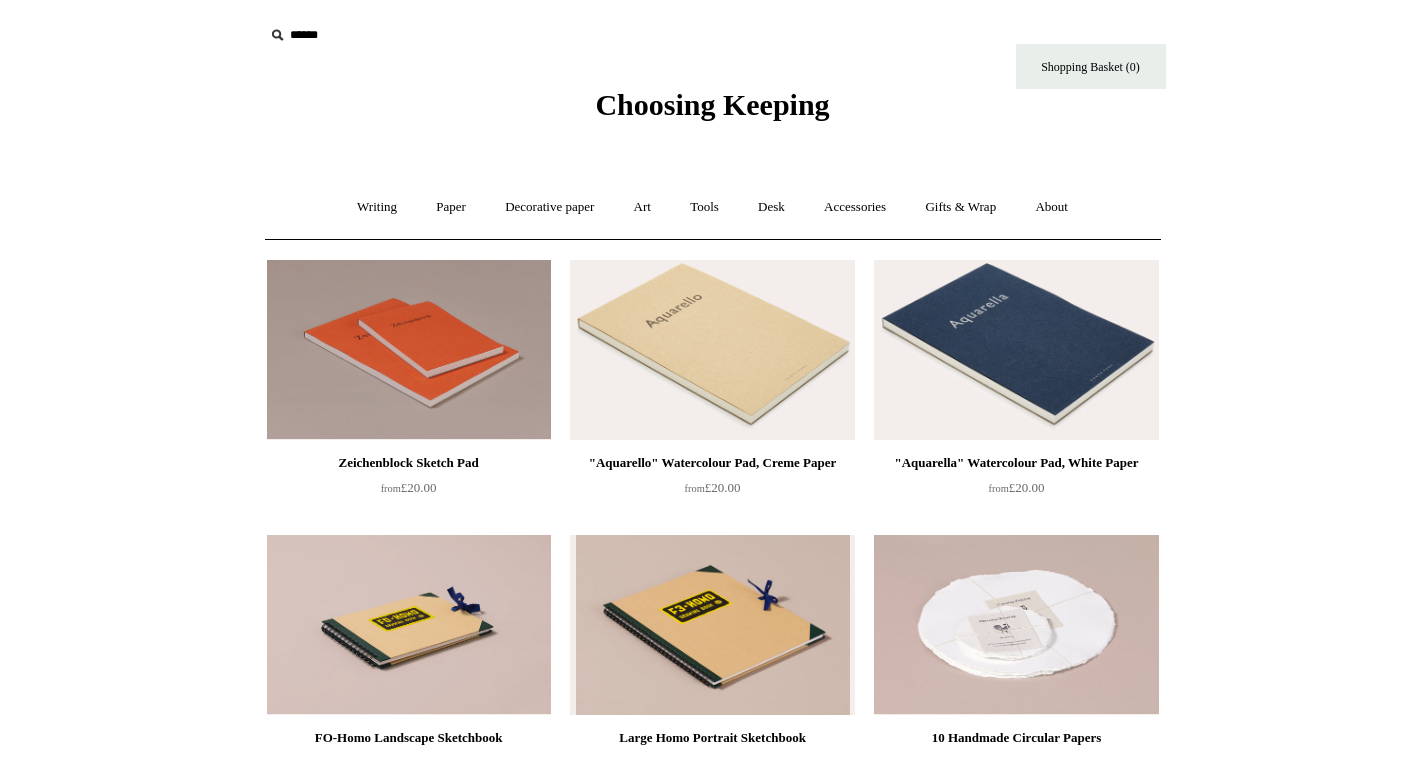 scroll, scrollTop: 0, scrollLeft: 0, axis: both 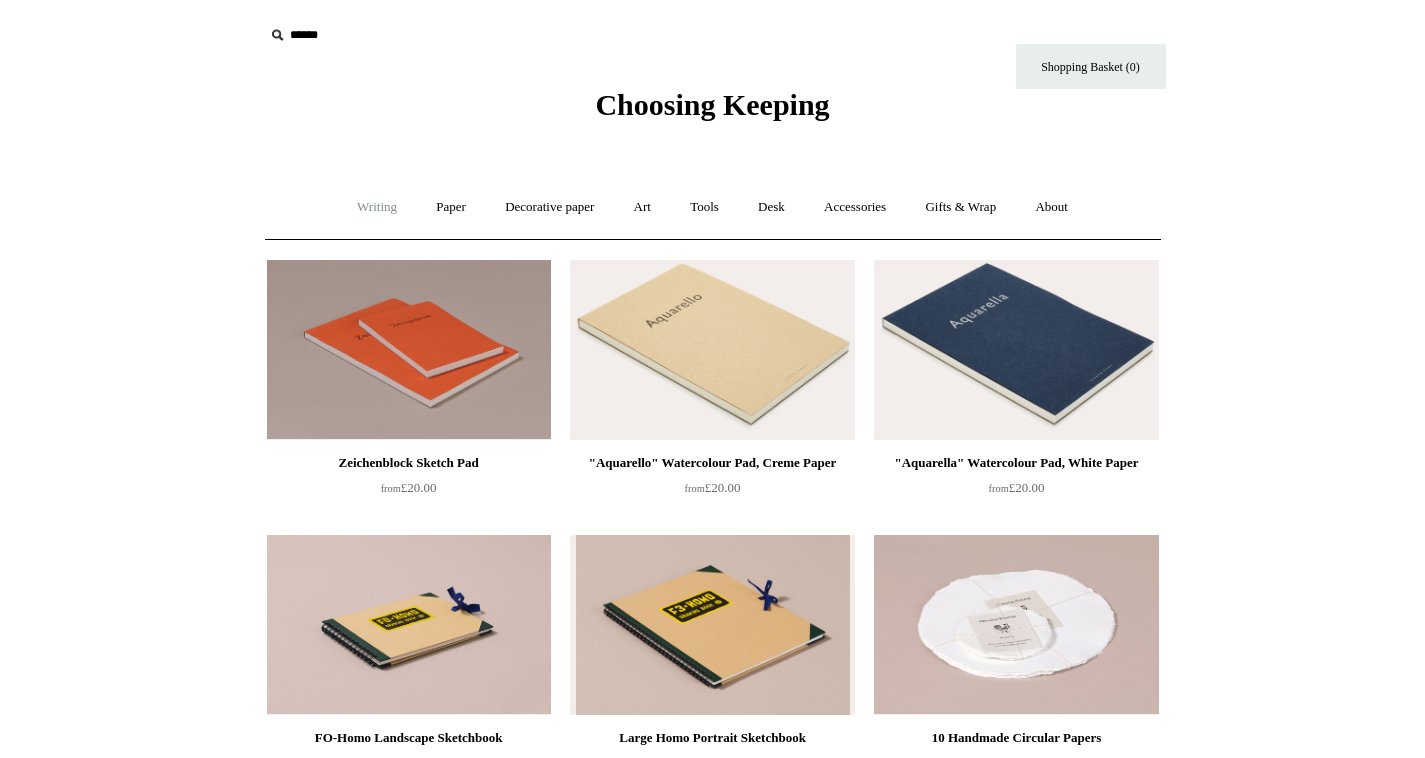 click on "Writing +" at bounding box center (377, 207) 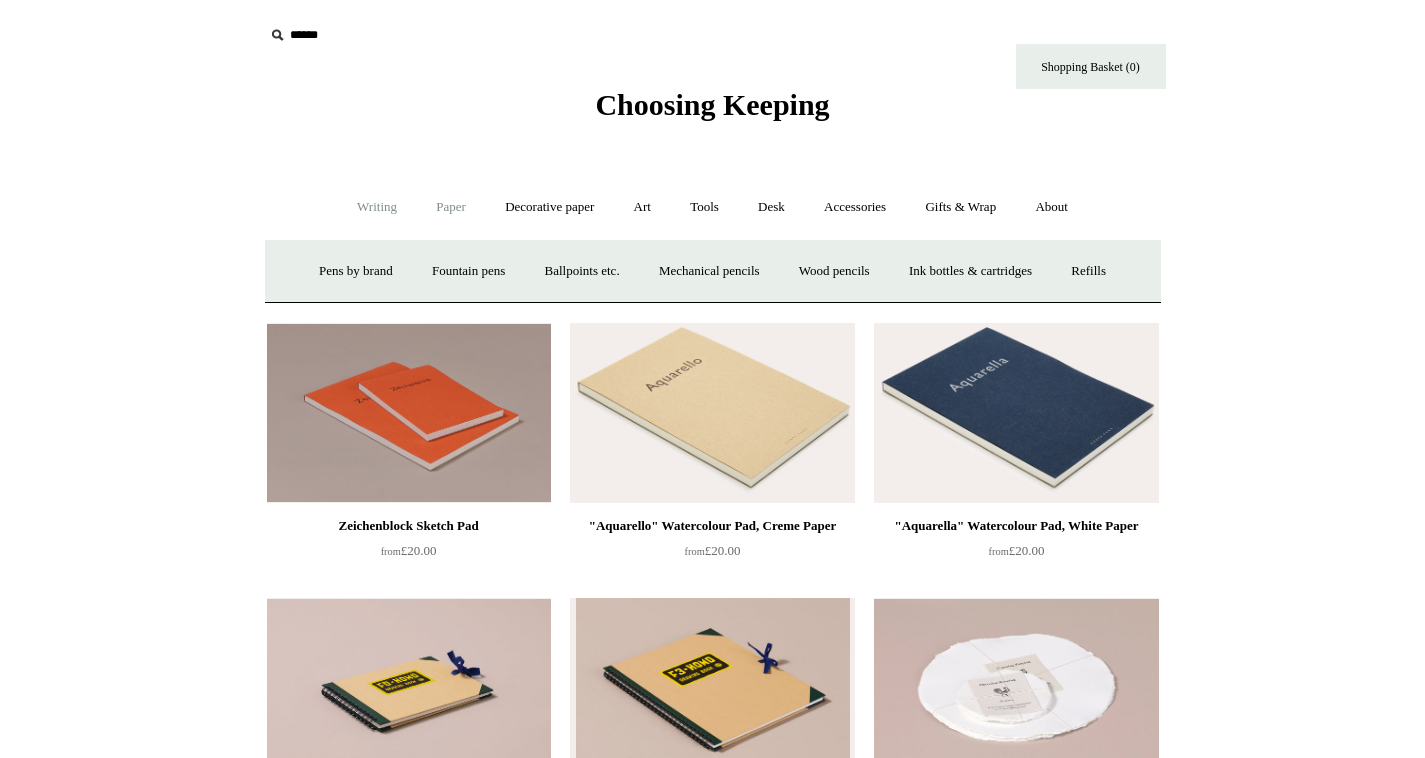 click on "Paper +" at bounding box center [451, 207] 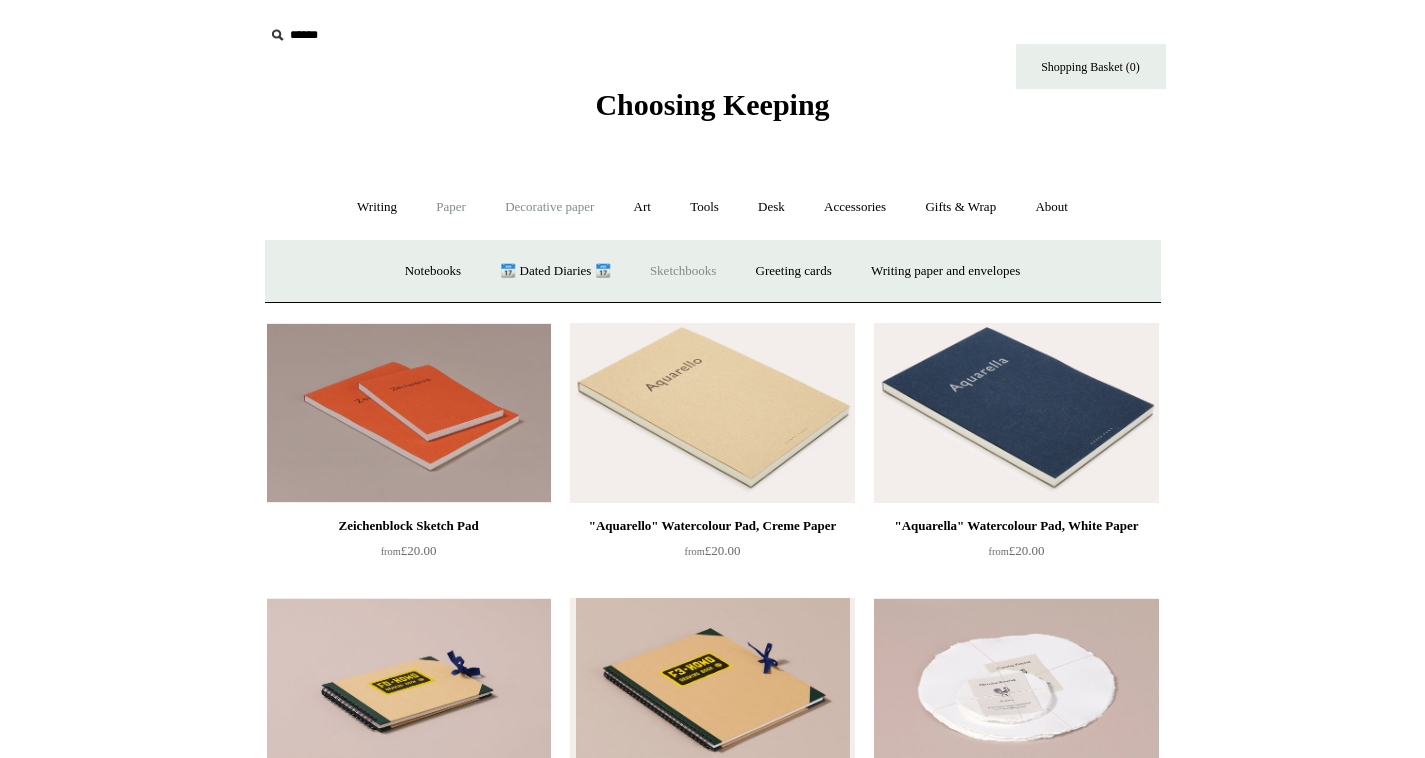 click on "Decorative paper +" at bounding box center (549, 207) 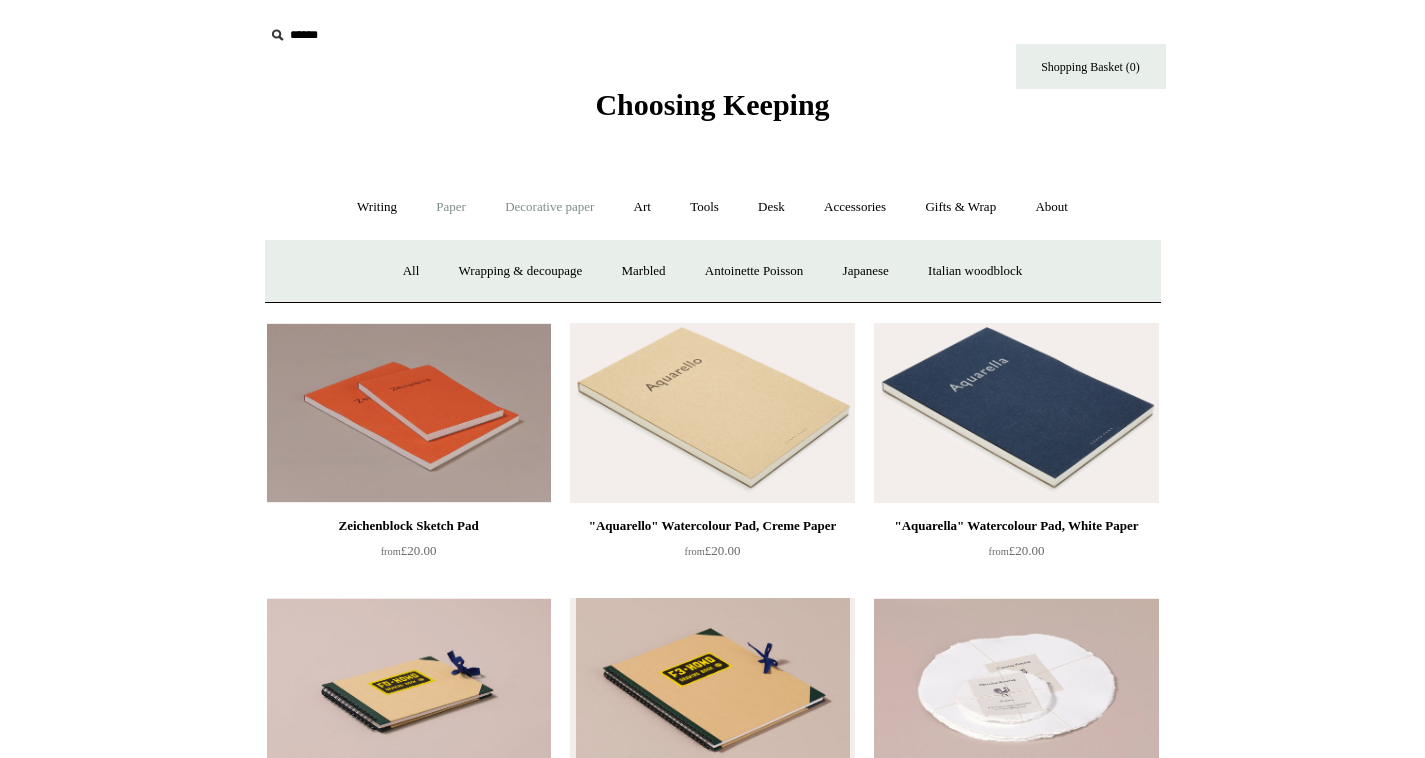 click on "Paper +" at bounding box center [451, 207] 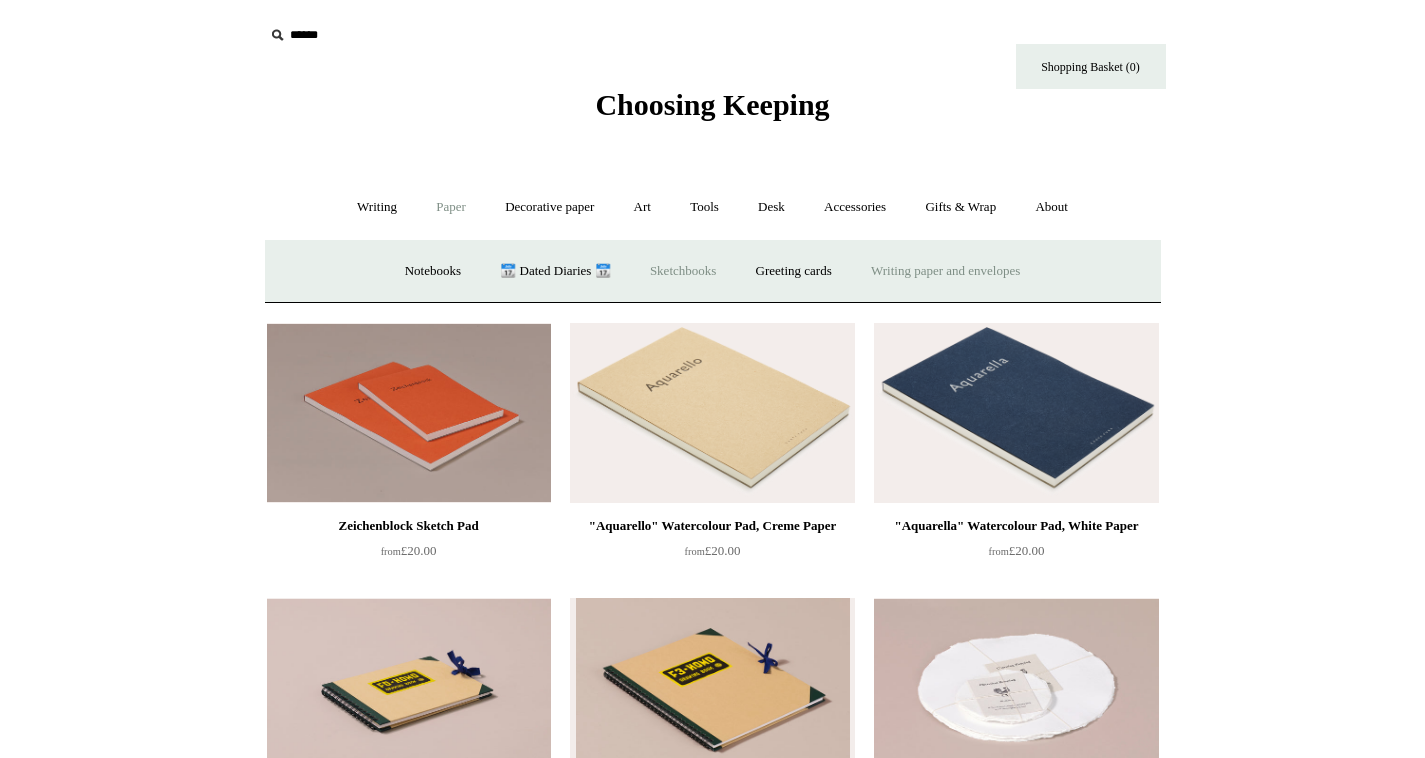 click on "Writing paper and envelopes +" at bounding box center [945, 271] 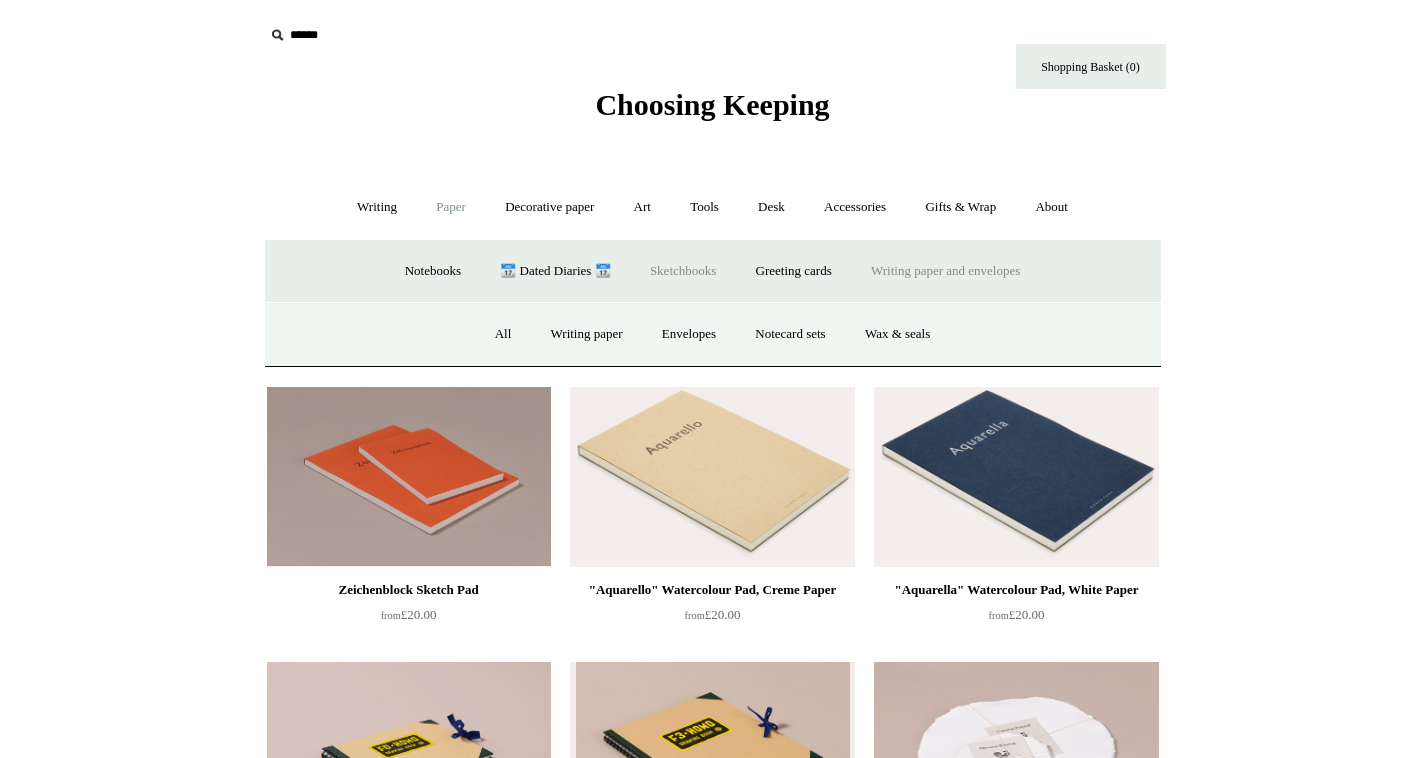 click at bounding box center (387, 35) 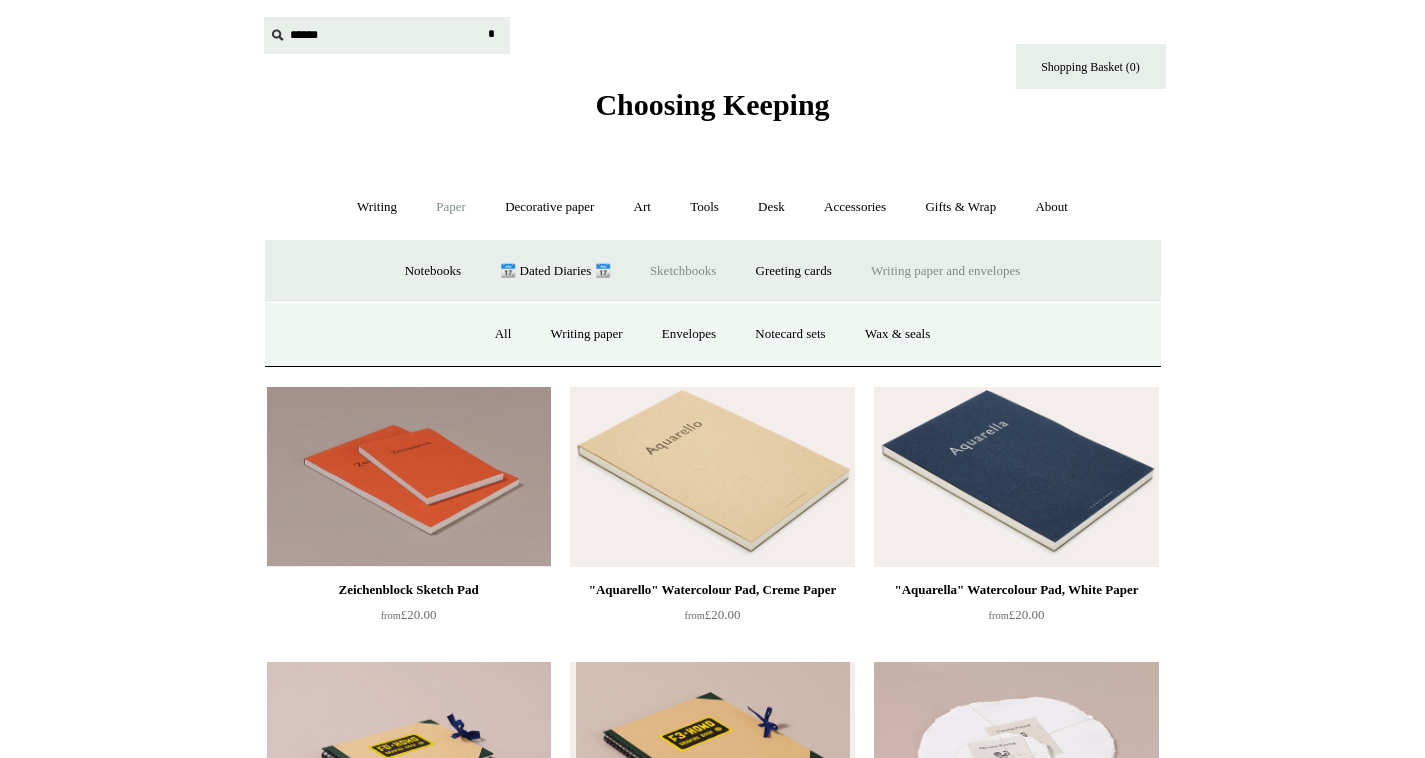 click at bounding box center (277, 35) 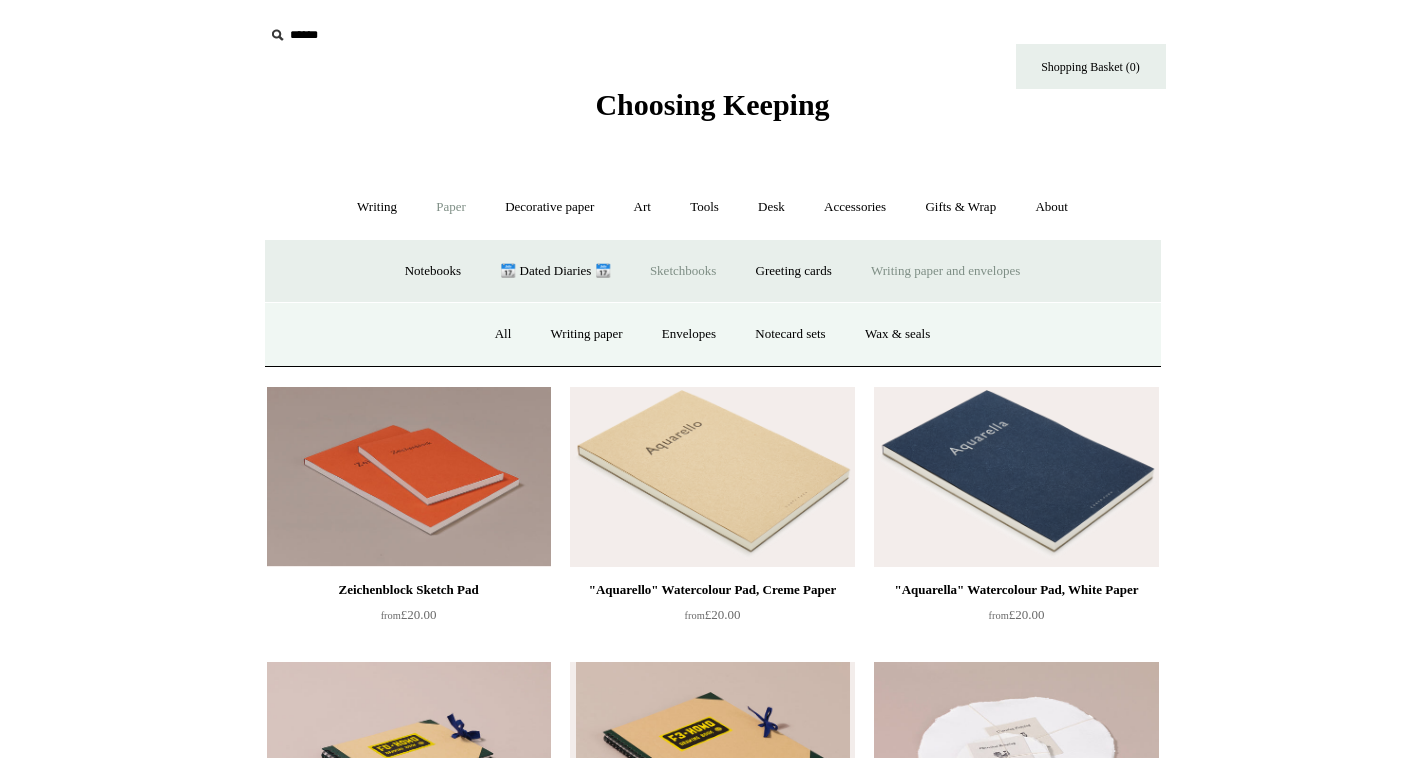 click at bounding box center (387, 35) 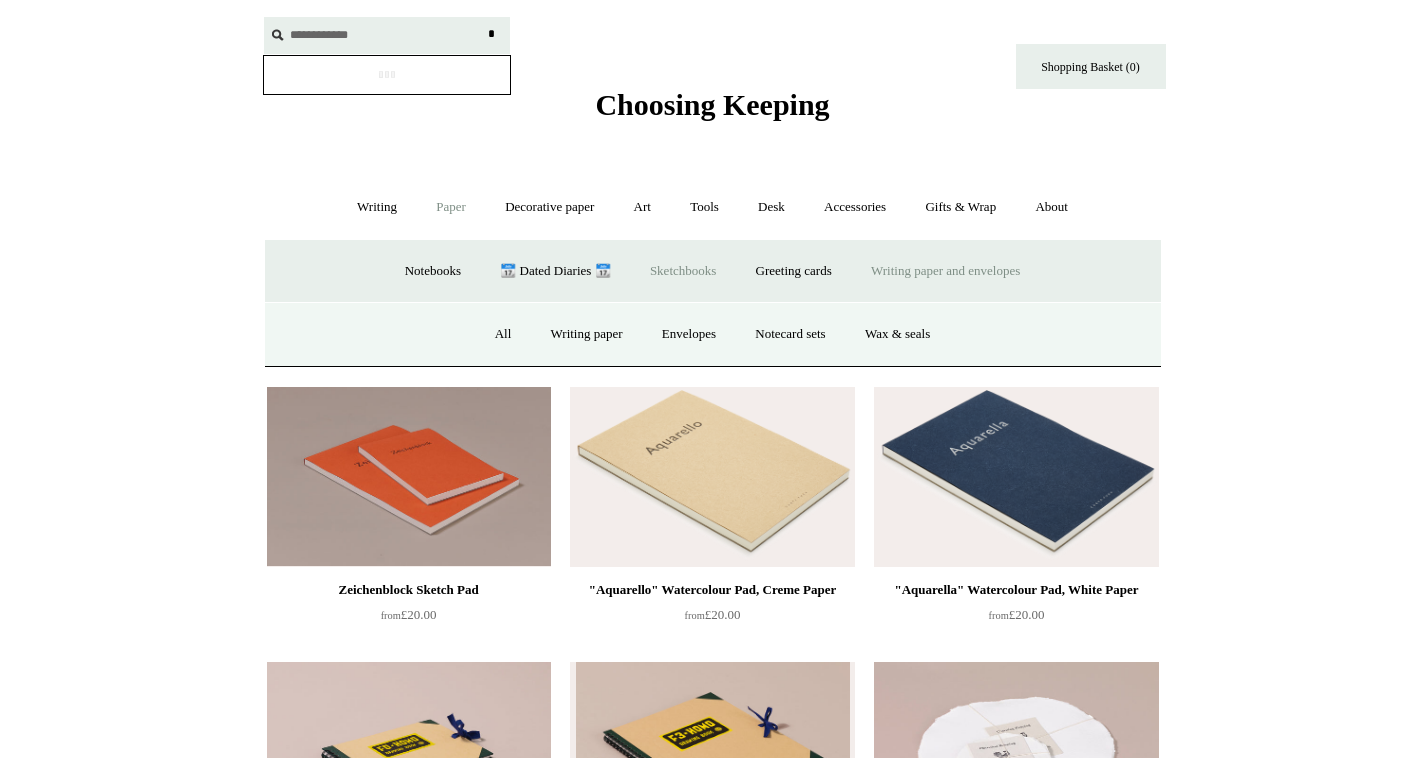 type on "**********" 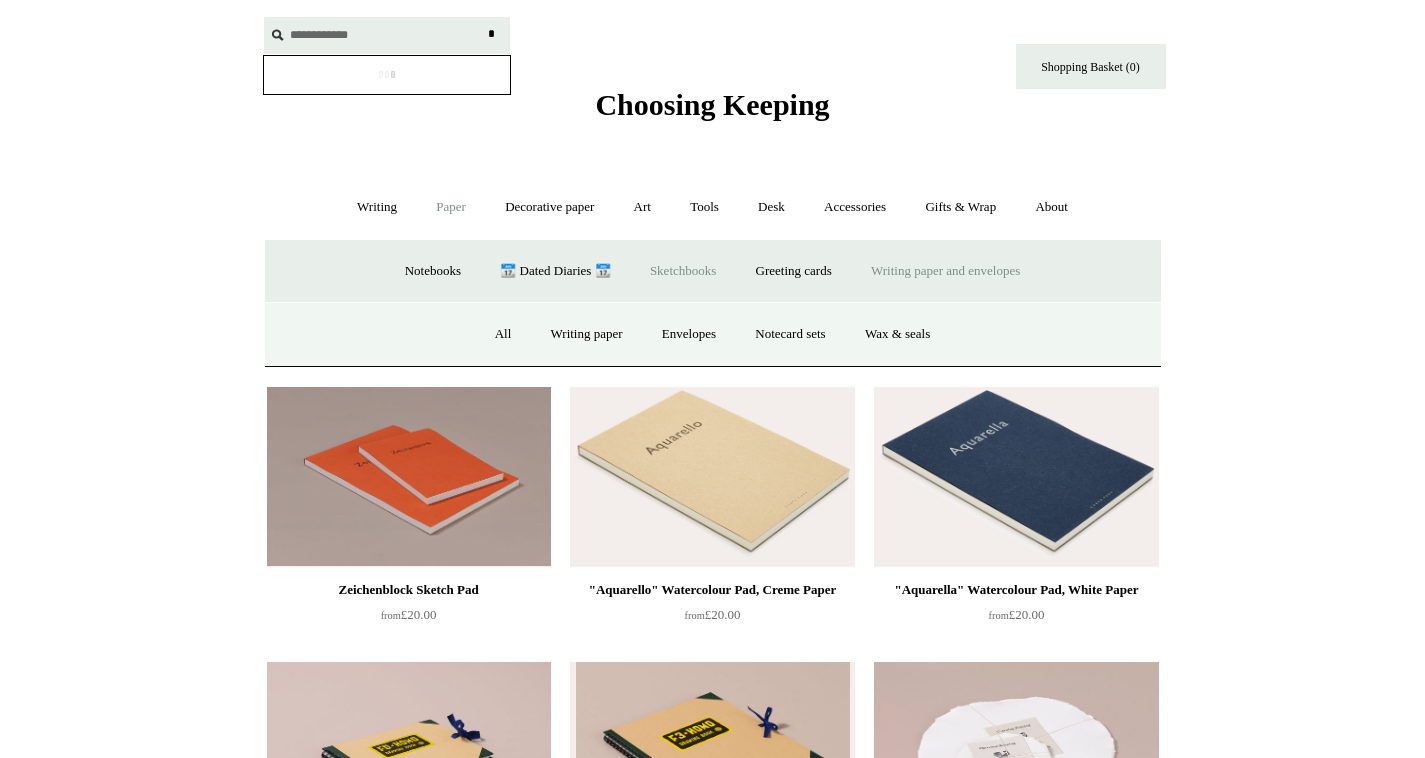click on "*" at bounding box center [492, 34] 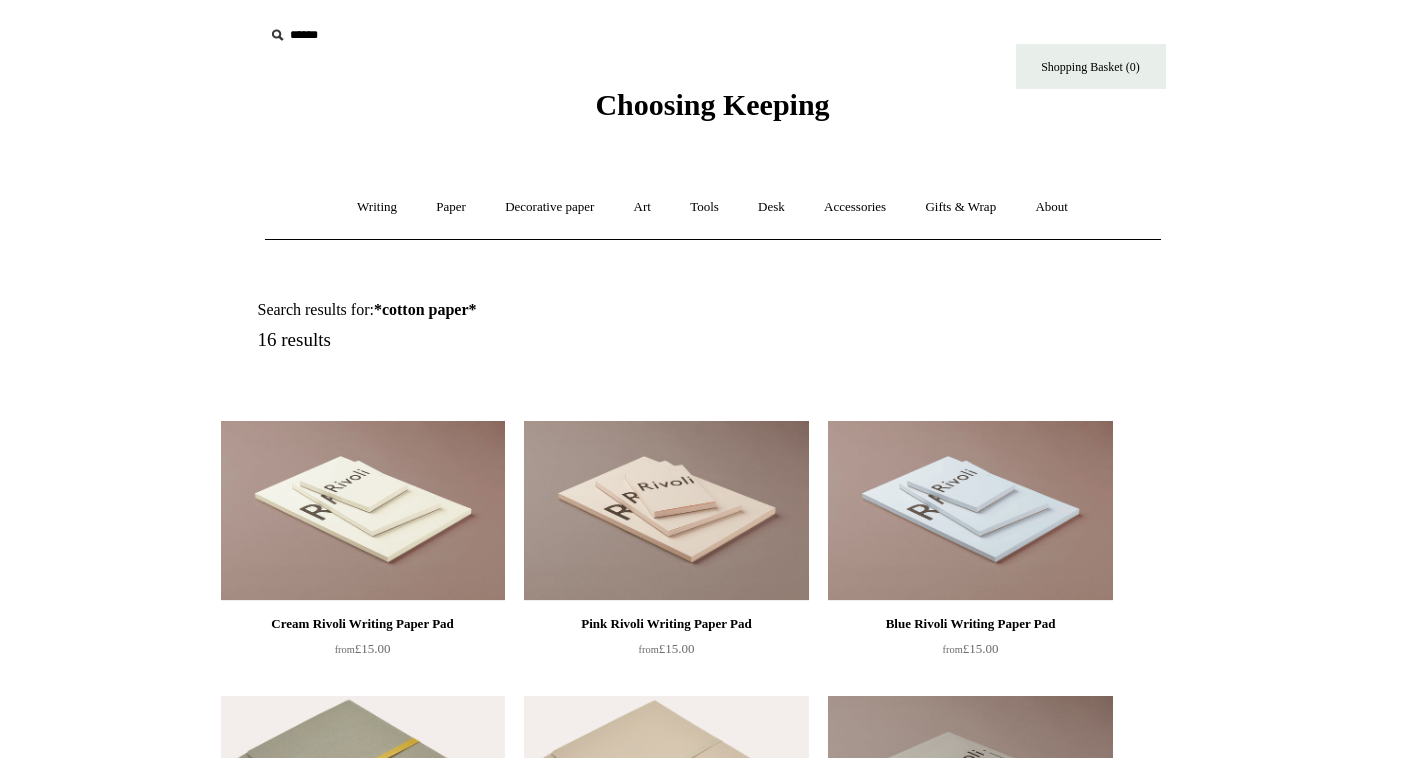 scroll, scrollTop: 0, scrollLeft: 0, axis: both 